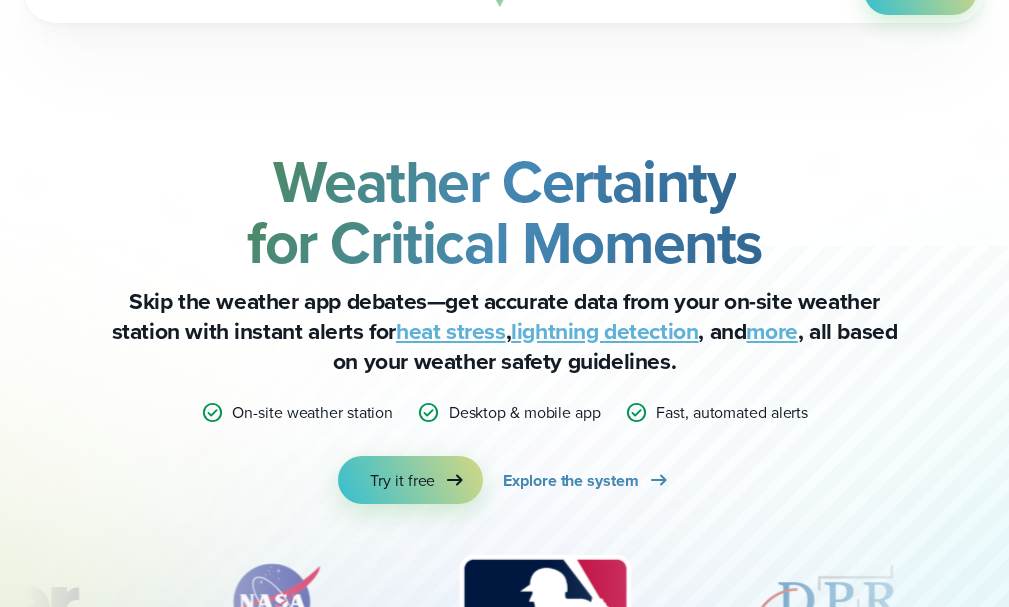 scroll, scrollTop: 1931, scrollLeft: 0, axis: vertical 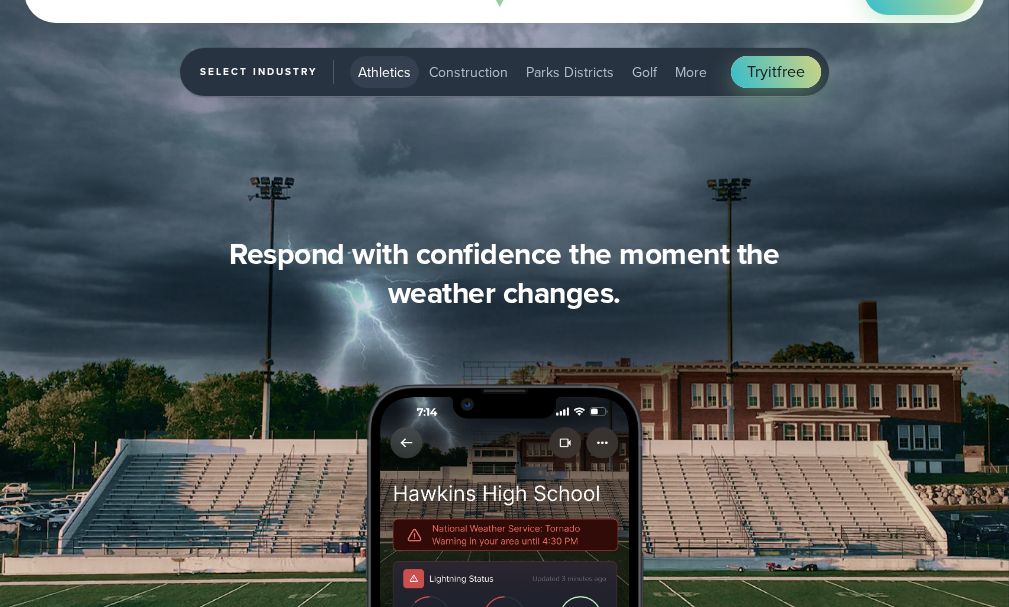 click on "More" at bounding box center [691, 72] 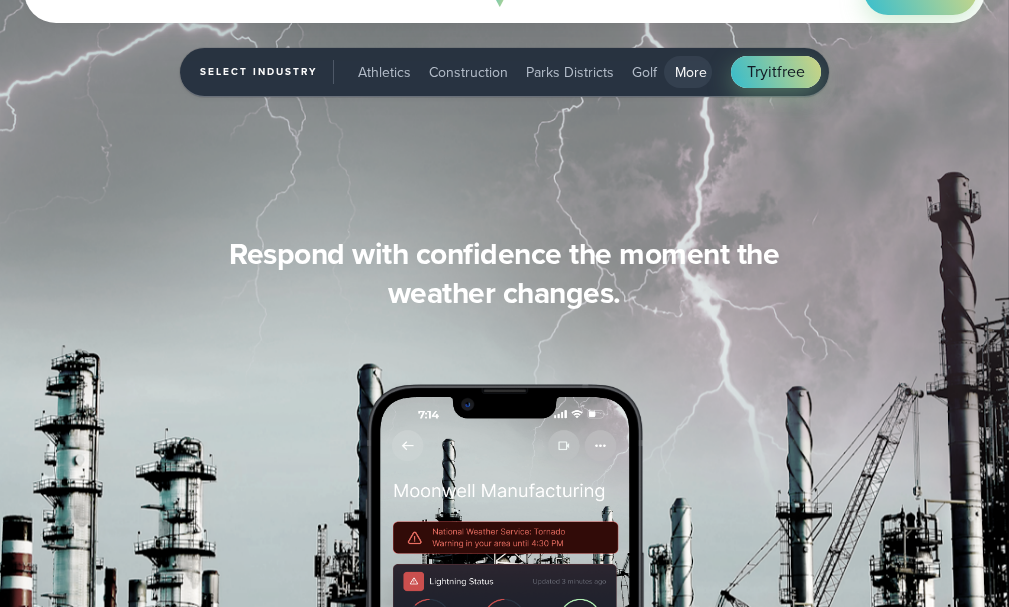 scroll, scrollTop: 1937, scrollLeft: 0, axis: vertical 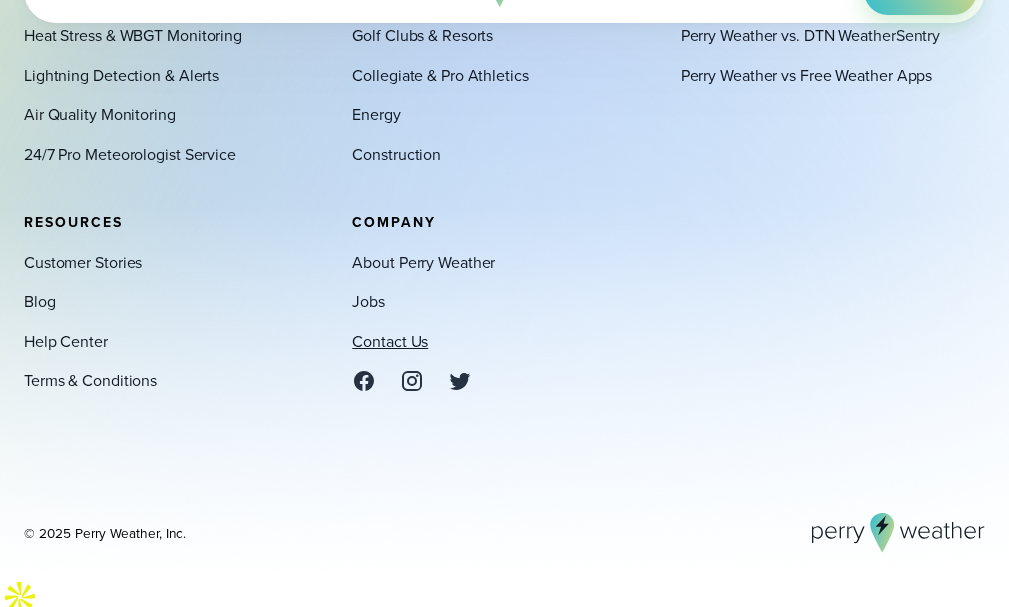 click on "Contact Us" at bounding box center (390, 342) 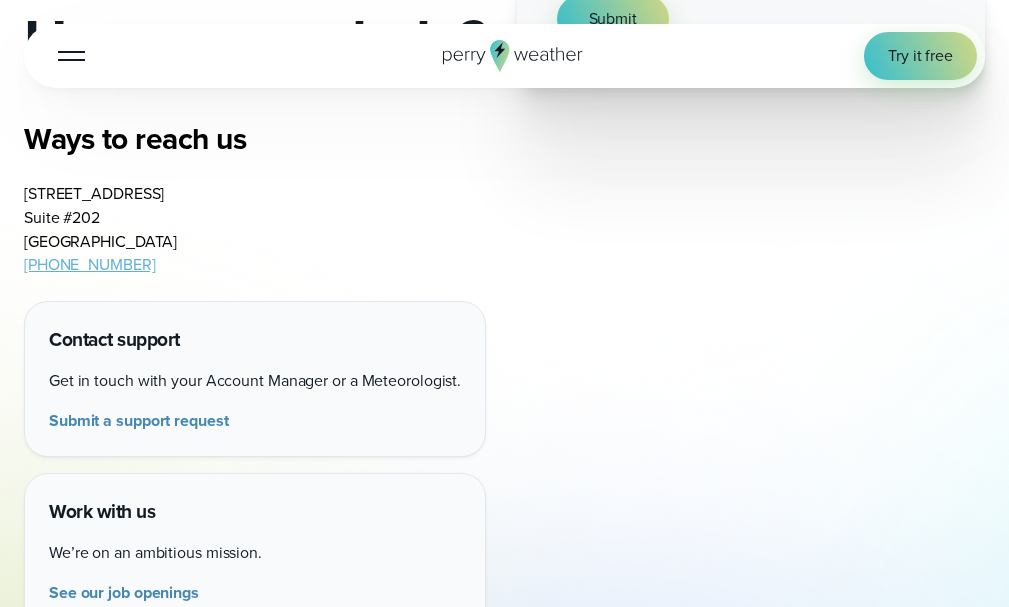 scroll, scrollTop: 200, scrollLeft: 0, axis: vertical 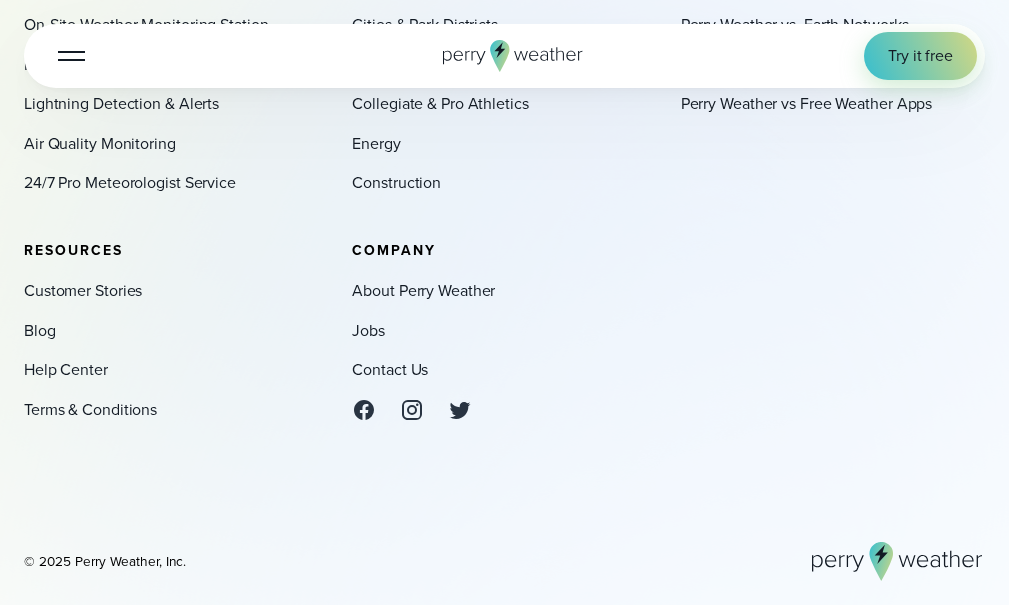 click at bounding box center (20, 625) 